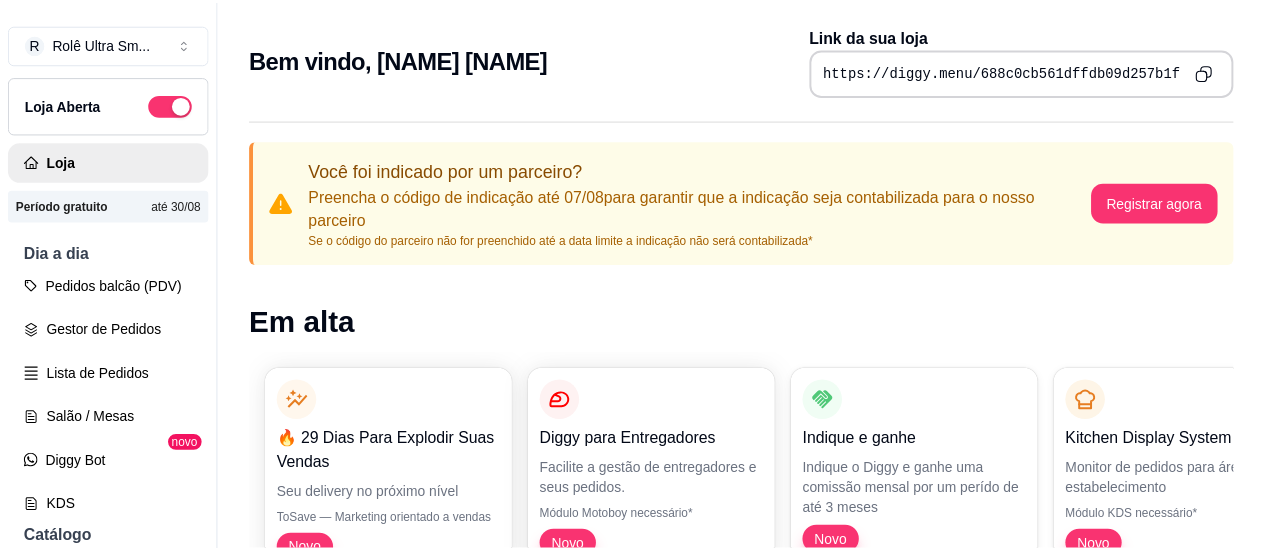 scroll, scrollTop: 0, scrollLeft: 0, axis: both 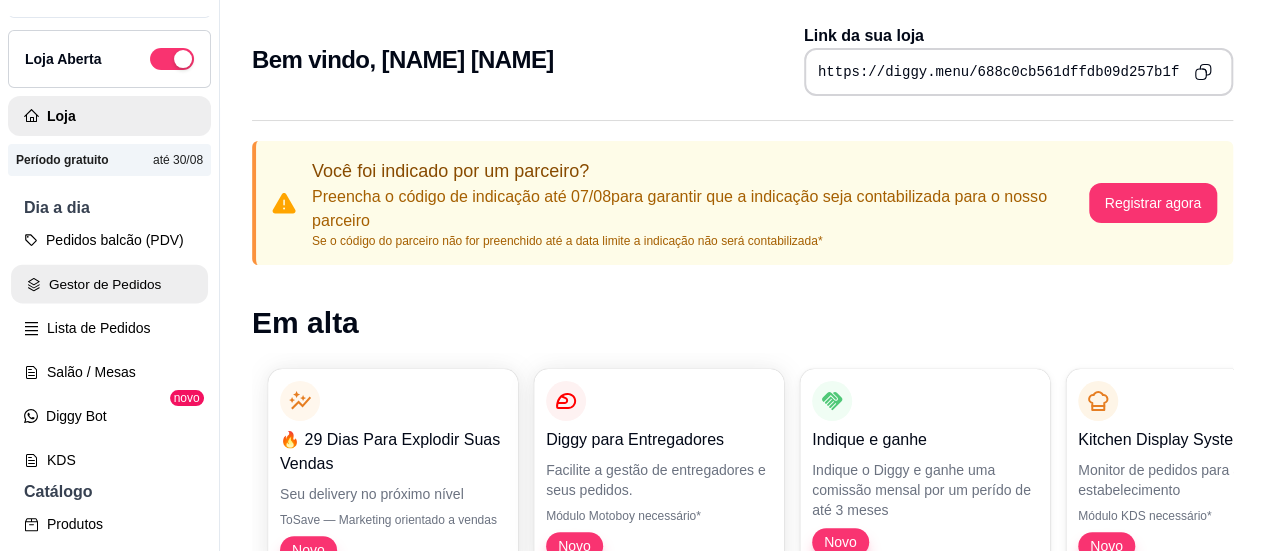 click on "Gestor de Pedidos" at bounding box center [109, 284] 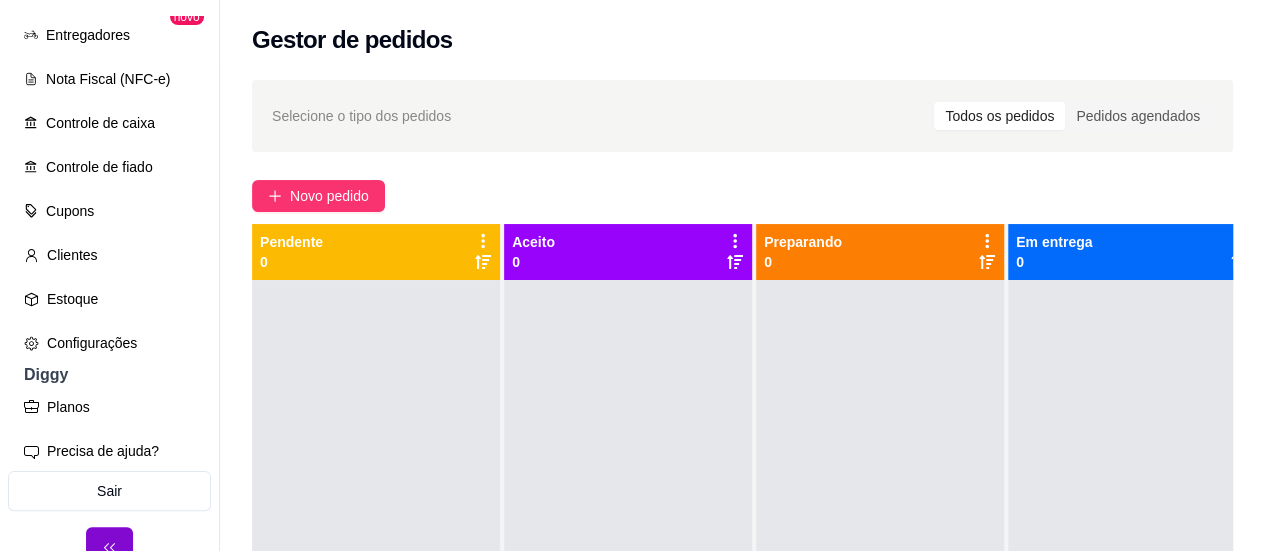 scroll, scrollTop: 862, scrollLeft: 0, axis: vertical 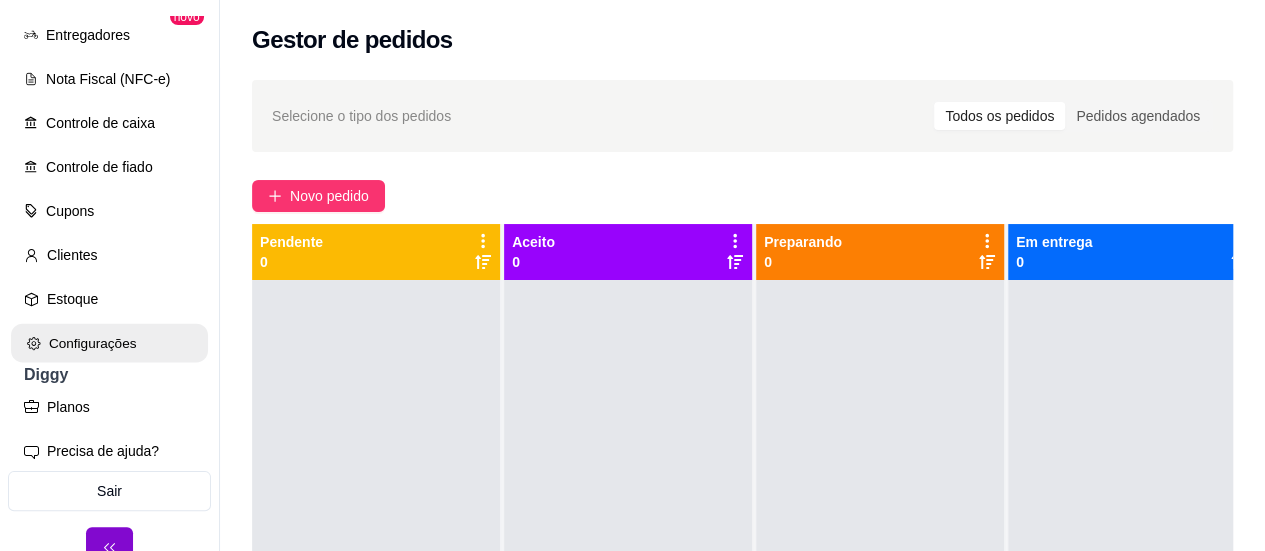 click on "Configurações" at bounding box center [109, 343] 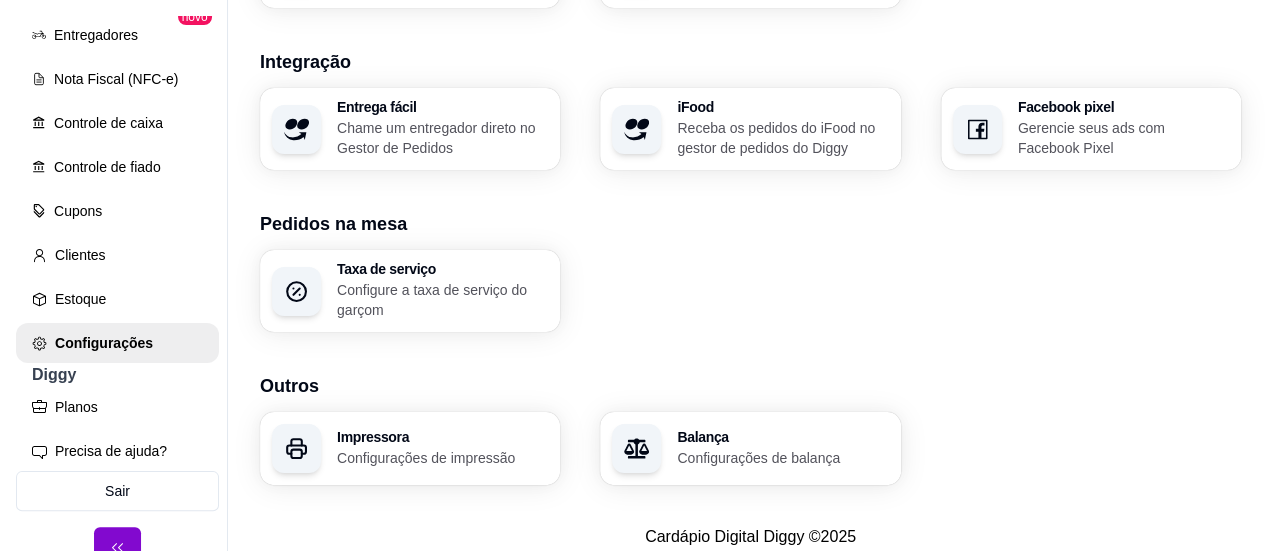 scroll, scrollTop: 887, scrollLeft: 0, axis: vertical 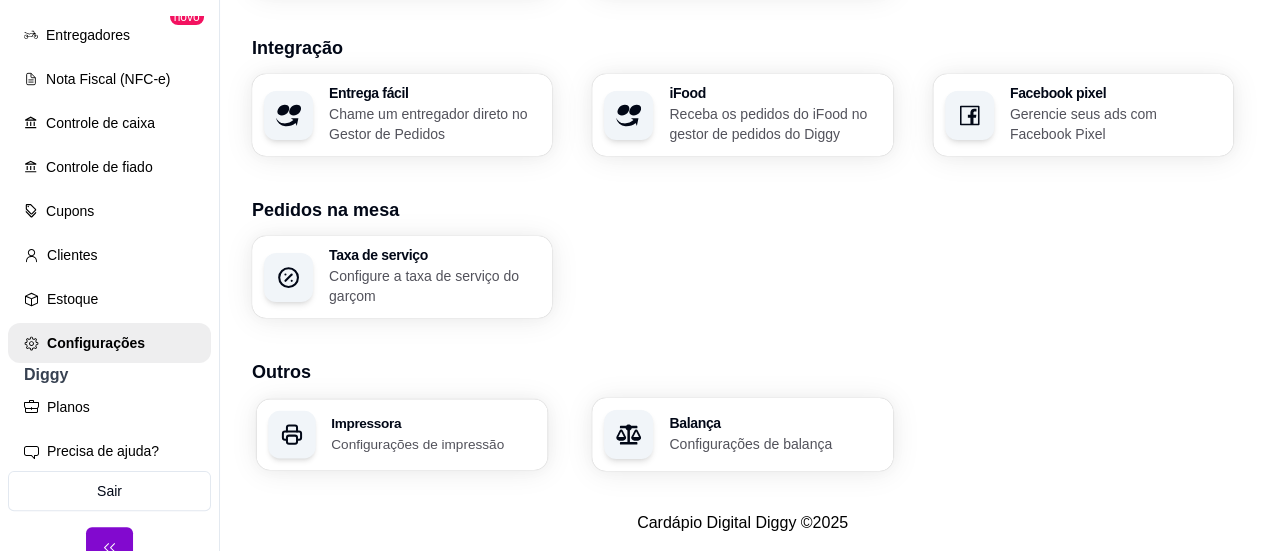 click on "Impressora Configurações de impressão" at bounding box center [433, 434] 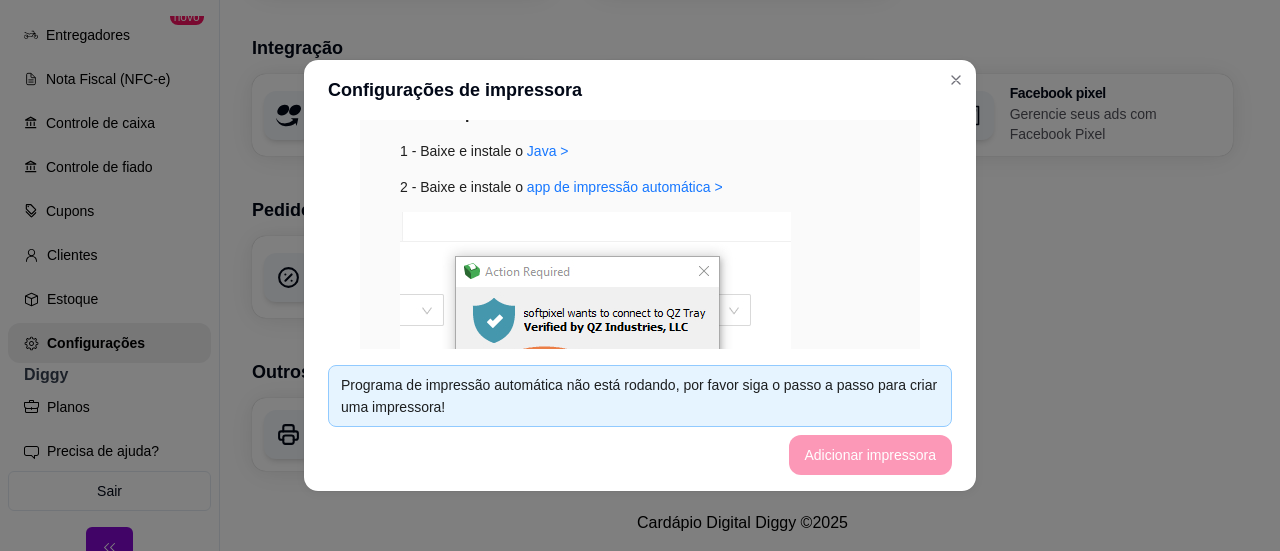 scroll, scrollTop: 284, scrollLeft: 0, axis: vertical 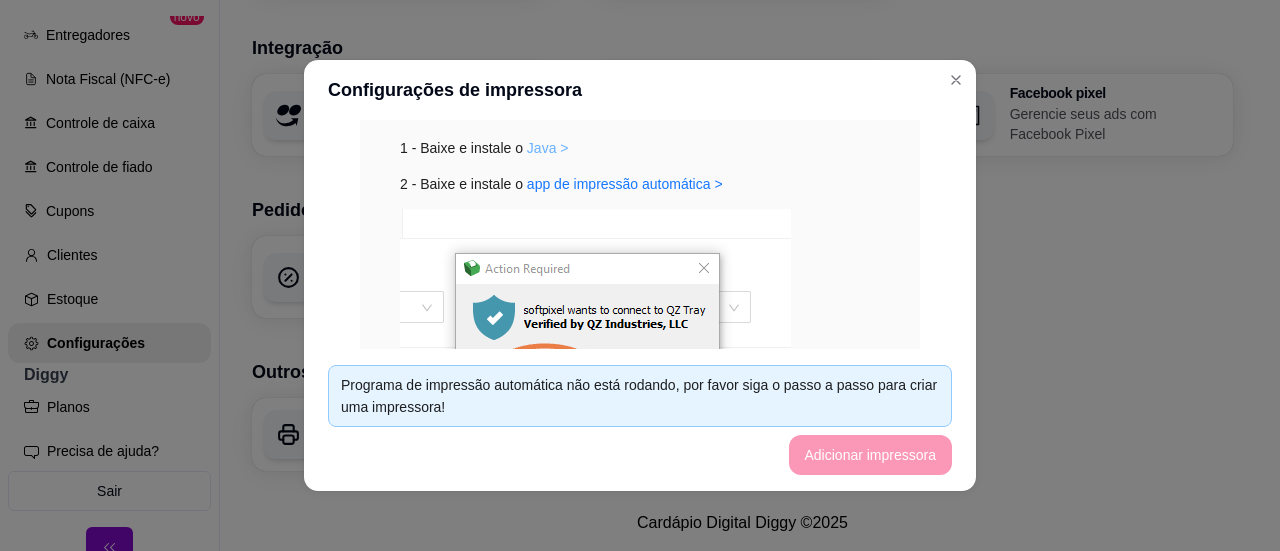 click on "Java >" at bounding box center (548, 148) 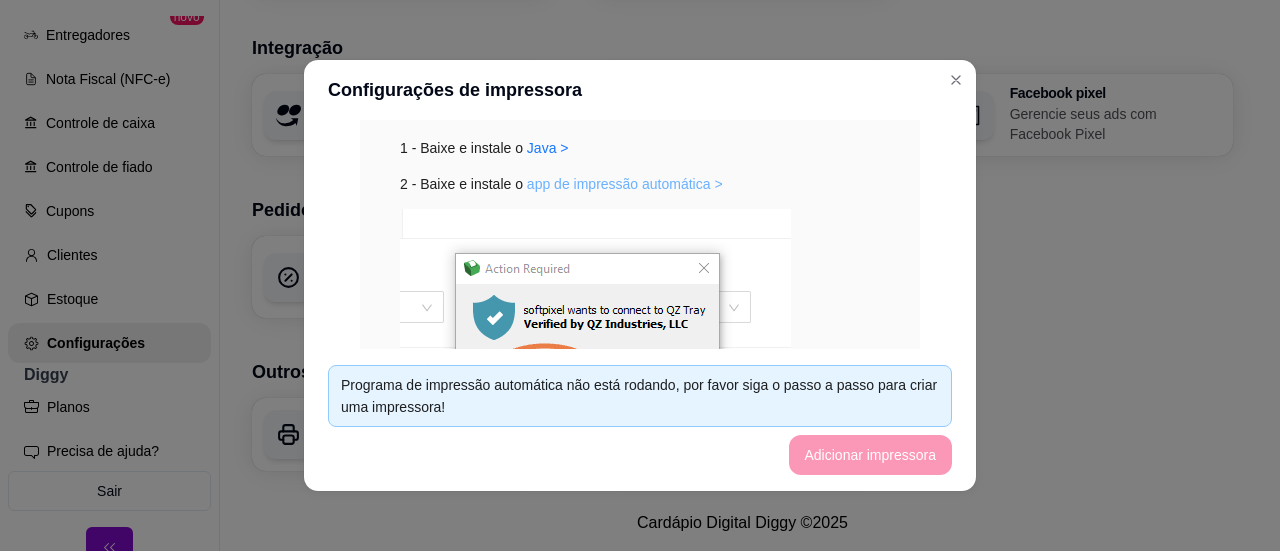 click on "app de impressão automática >" at bounding box center [625, 184] 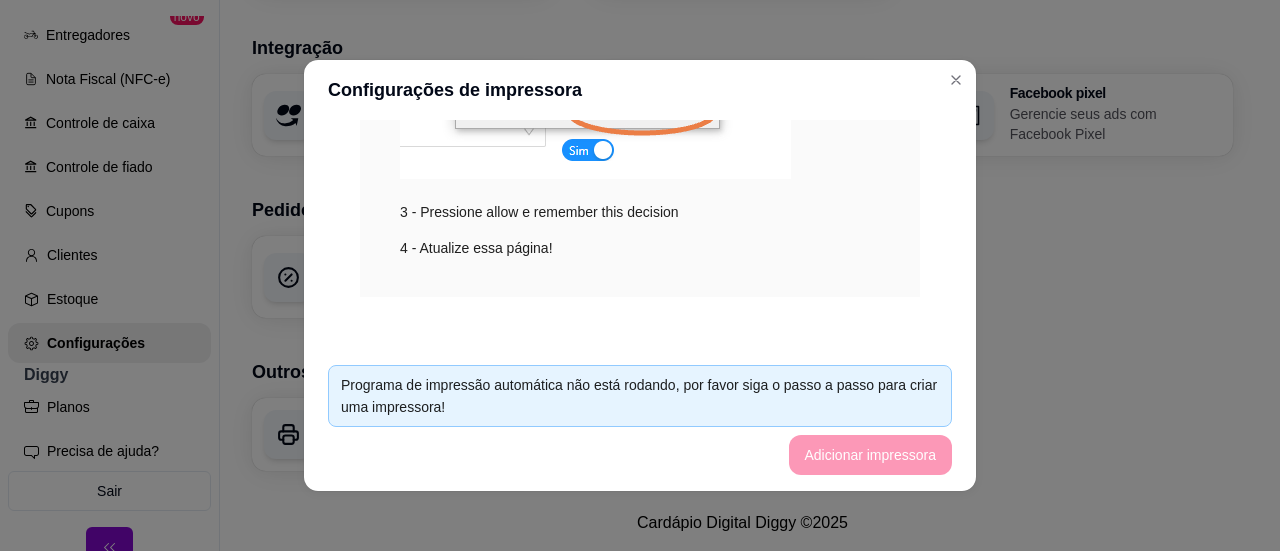 scroll, scrollTop: 580, scrollLeft: 0, axis: vertical 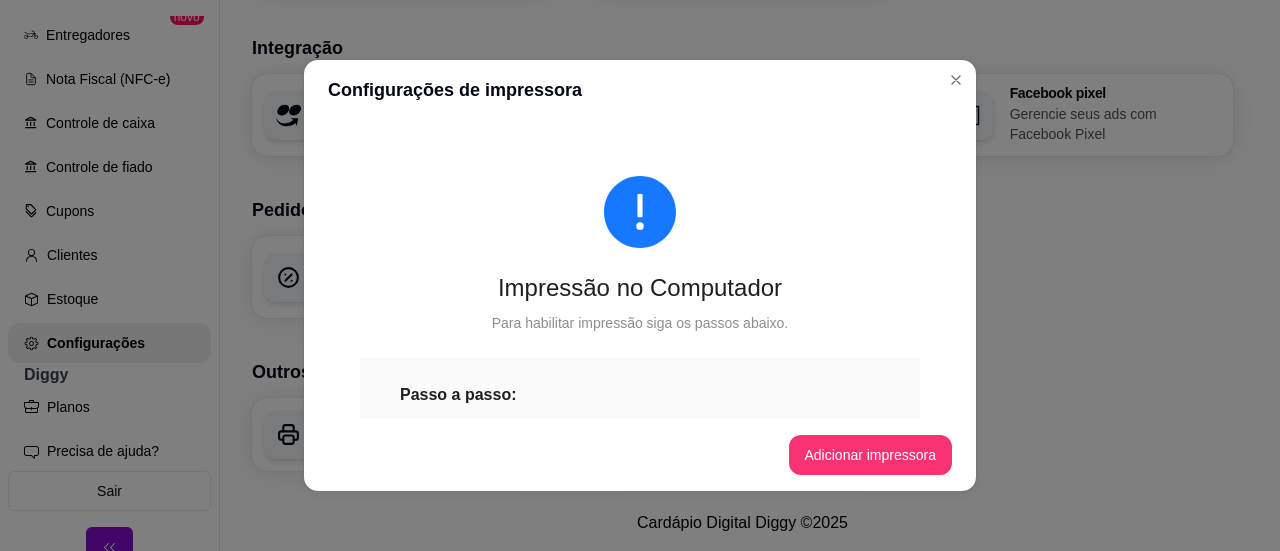 click on "Impressão no Computador" at bounding box center (640, 288) 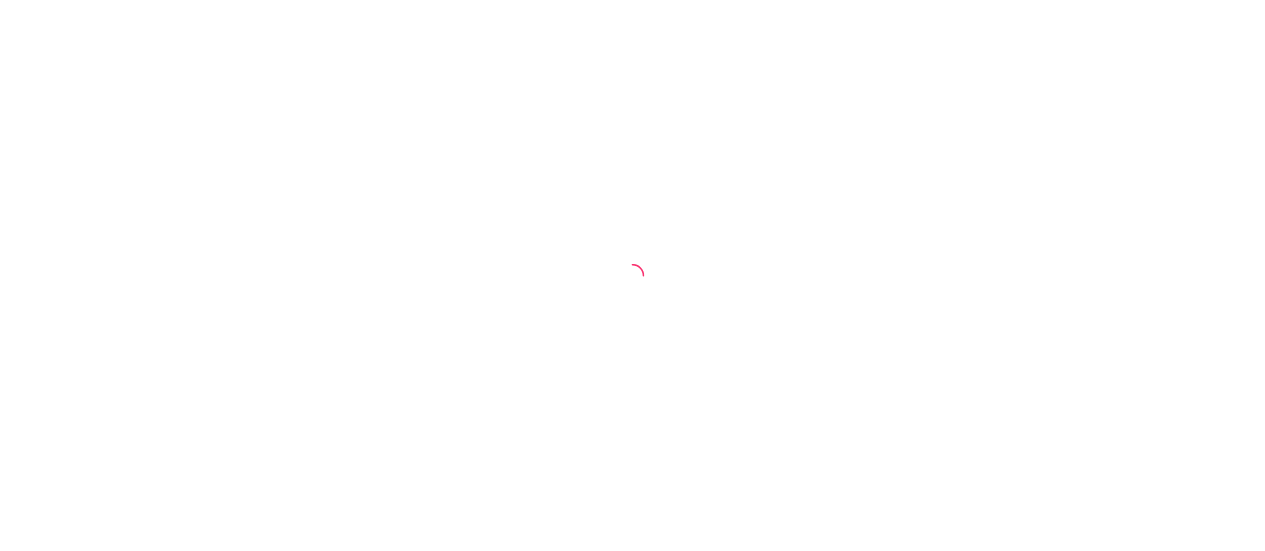 scroll, scrollTop: 0, scrollLeft: 0, axis: both 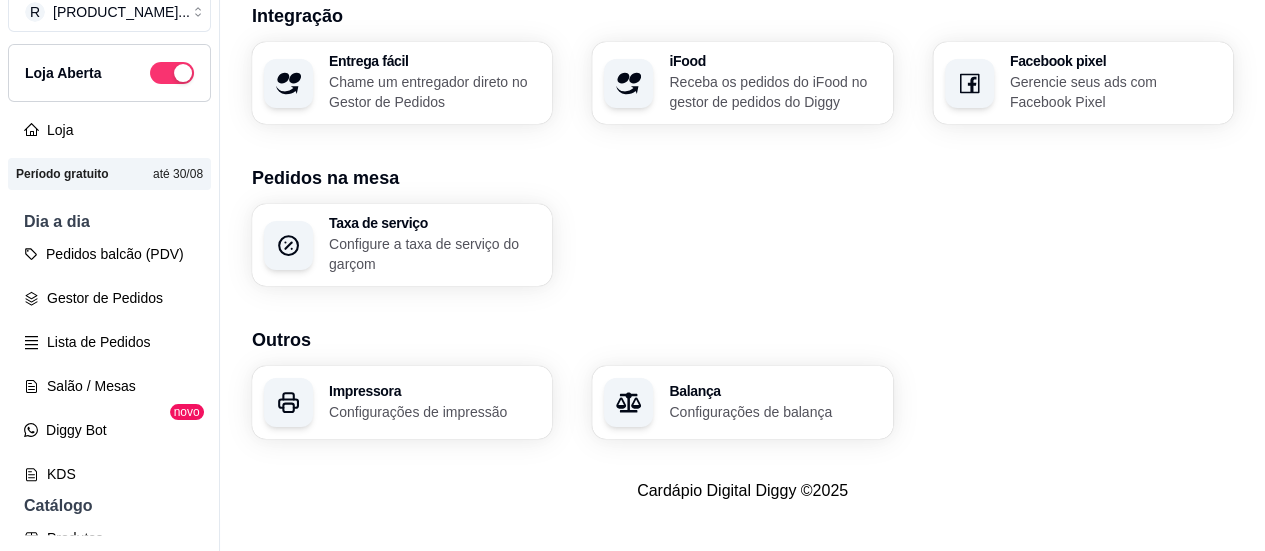 click on "Configurações de impressão" at bounding box center [434, 412] 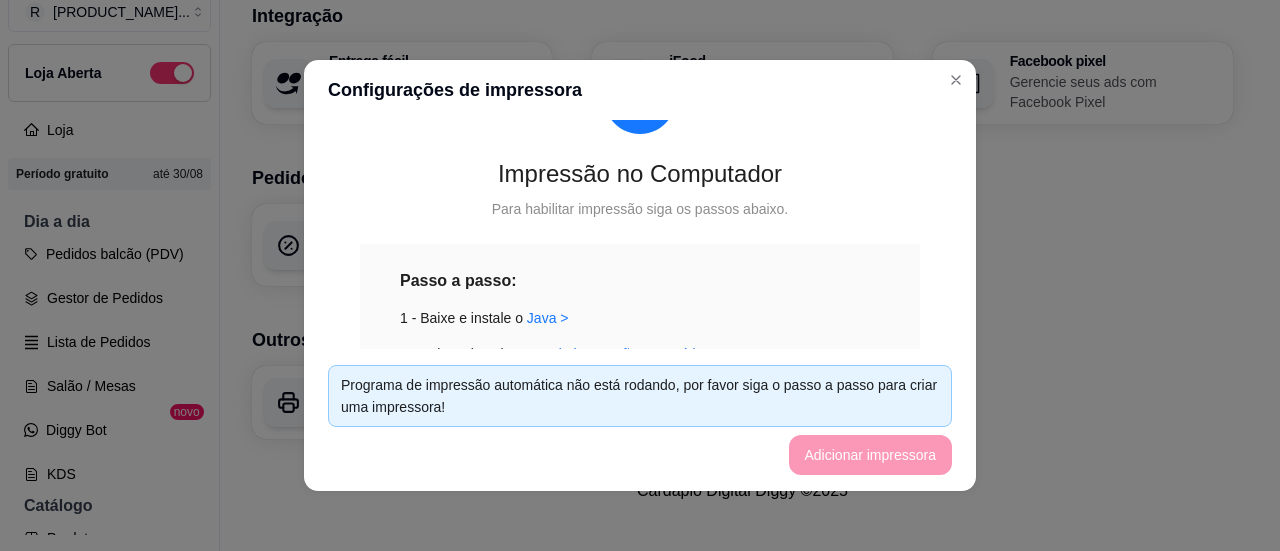 scroll, scrollTop: 120, scrollLeft: 0, axis: vertical 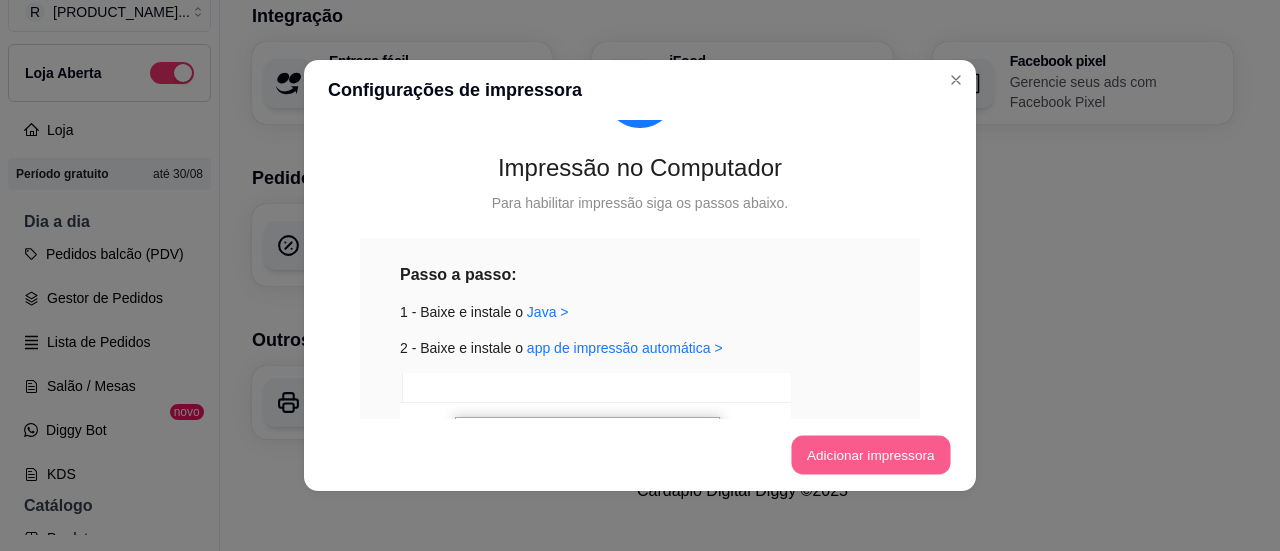click on "Adicionar impressora" at bounding box center (870, 455) 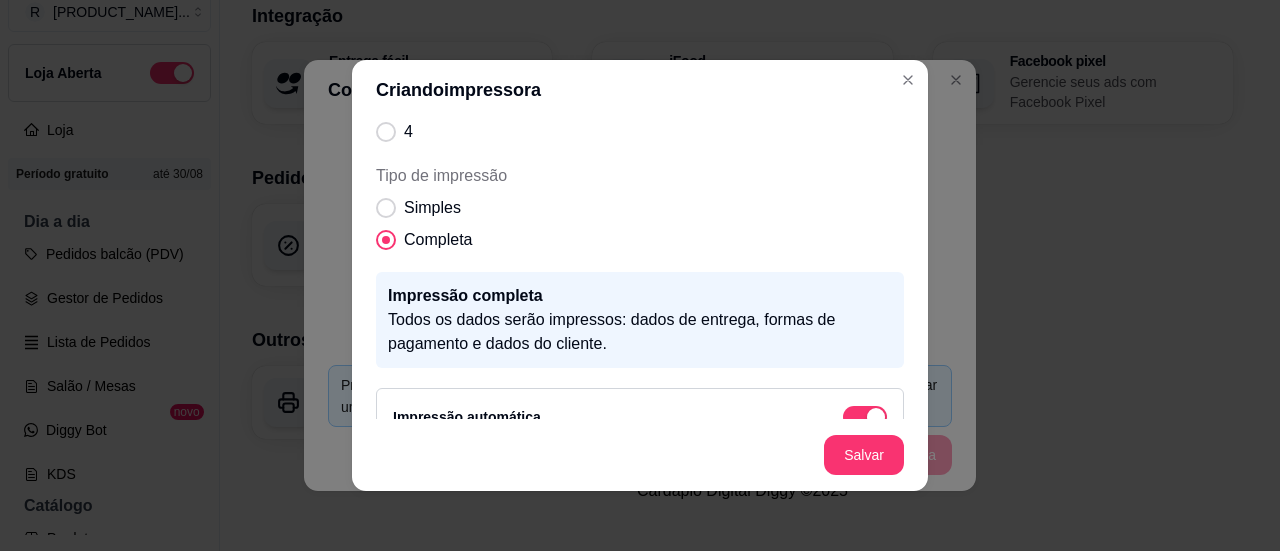 scroll, scrollTop: 430, scrollLeft: 0, axis: vertical 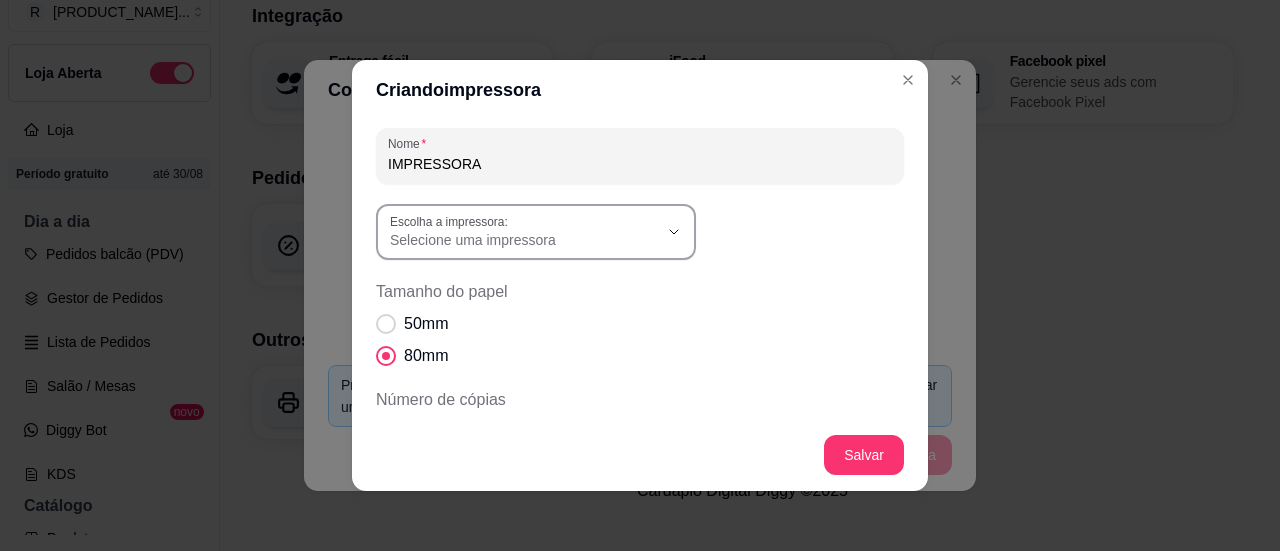 click 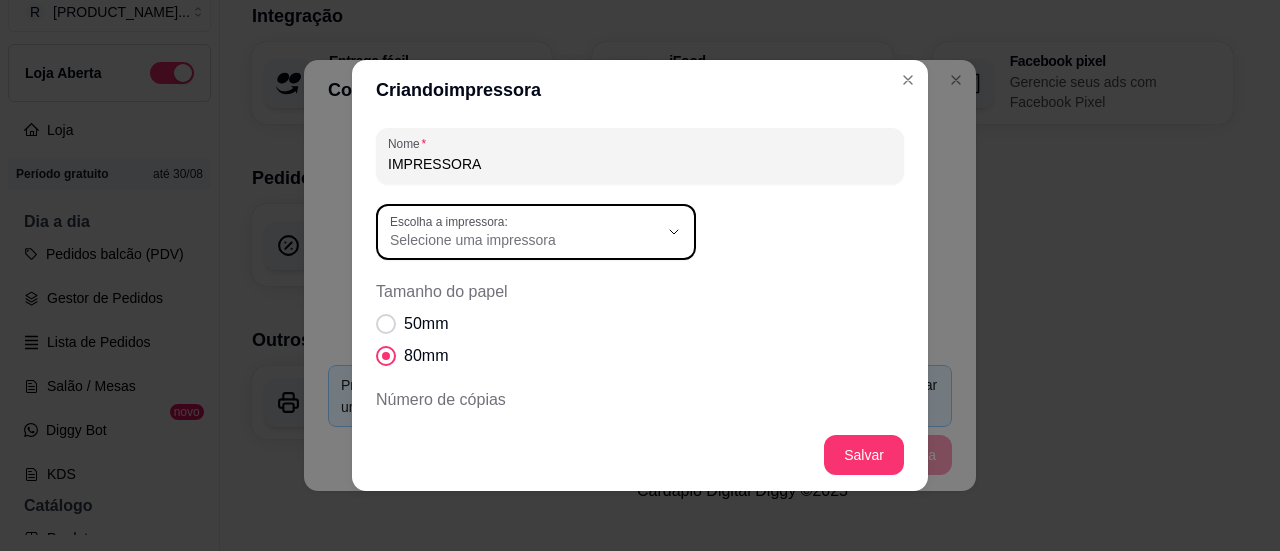 type 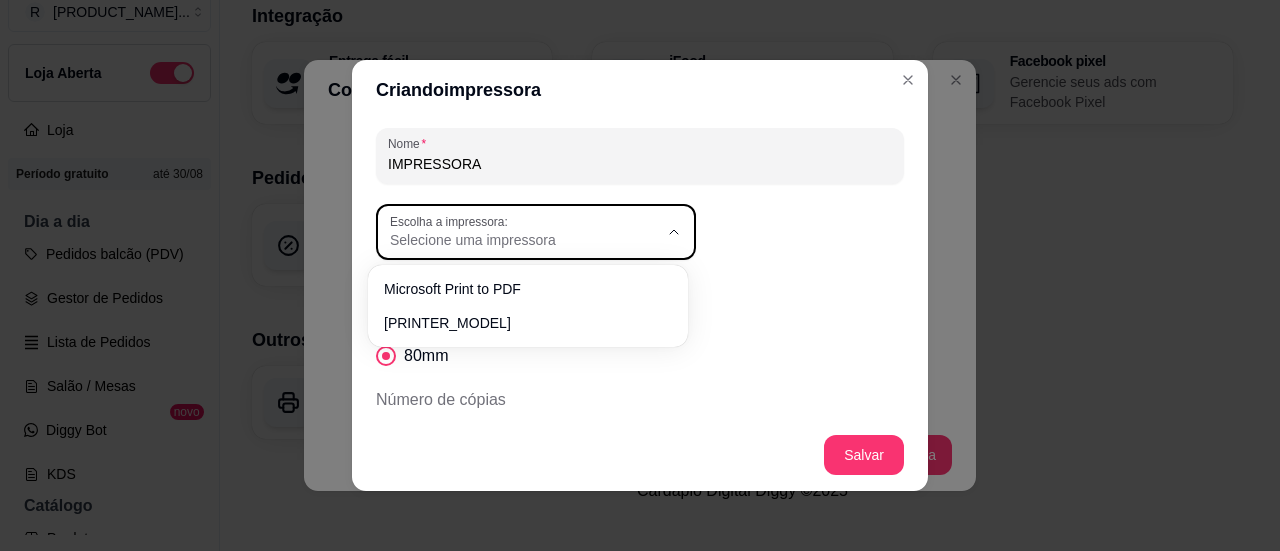 click 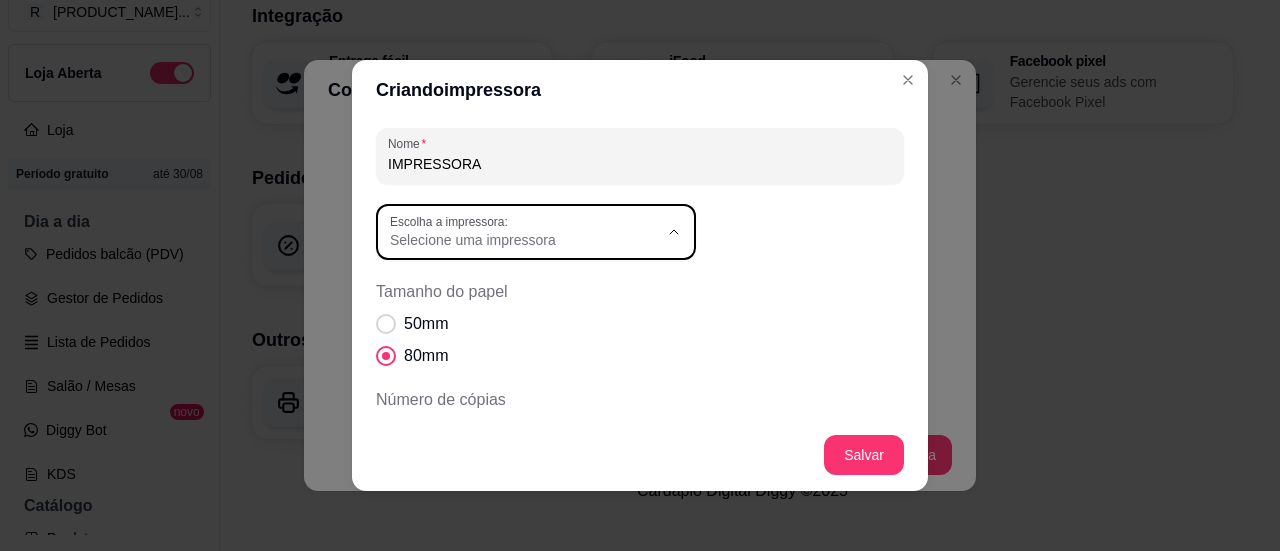 click on "POSPrinter POS80" at bounding box center [518, 320] 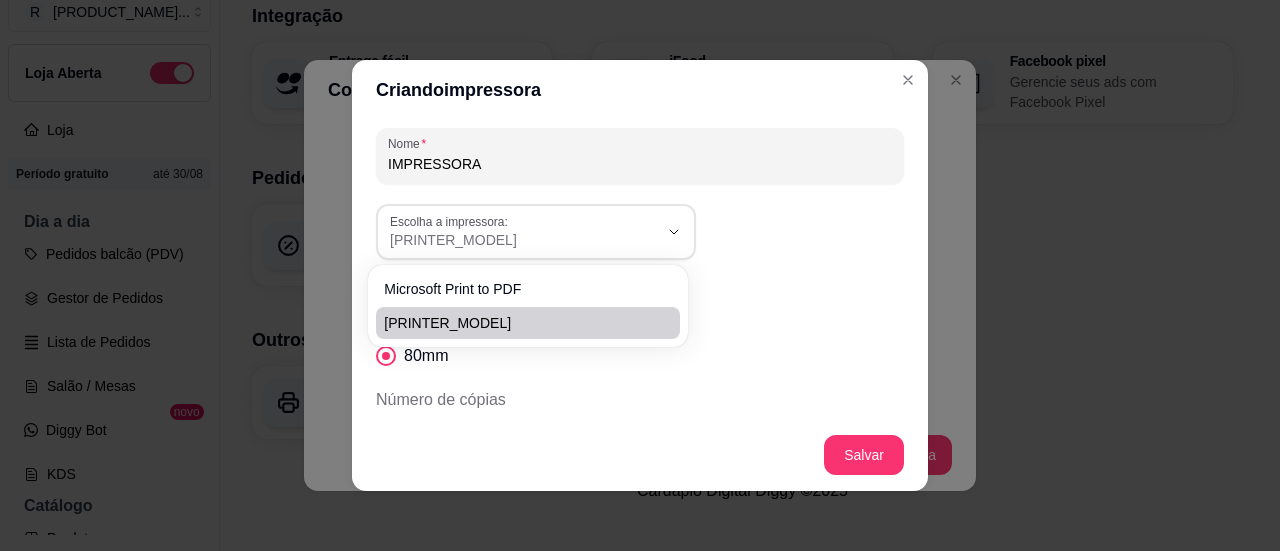 scroll, scrollTop: 19, scrollLeft: 0, axis: vertical 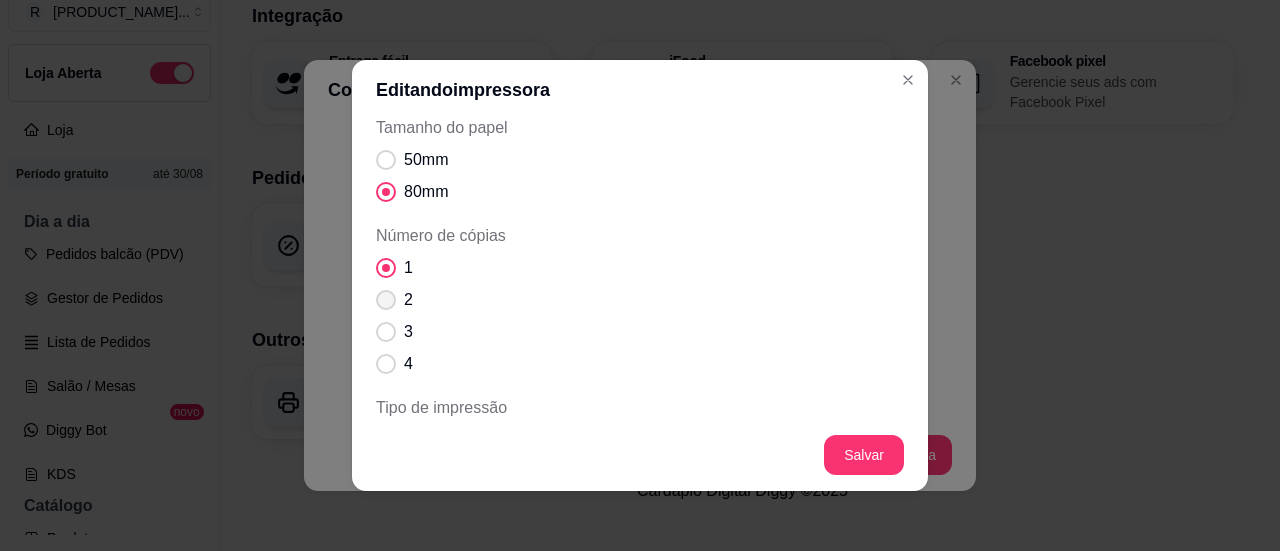 click at bounding box center (386, 300) 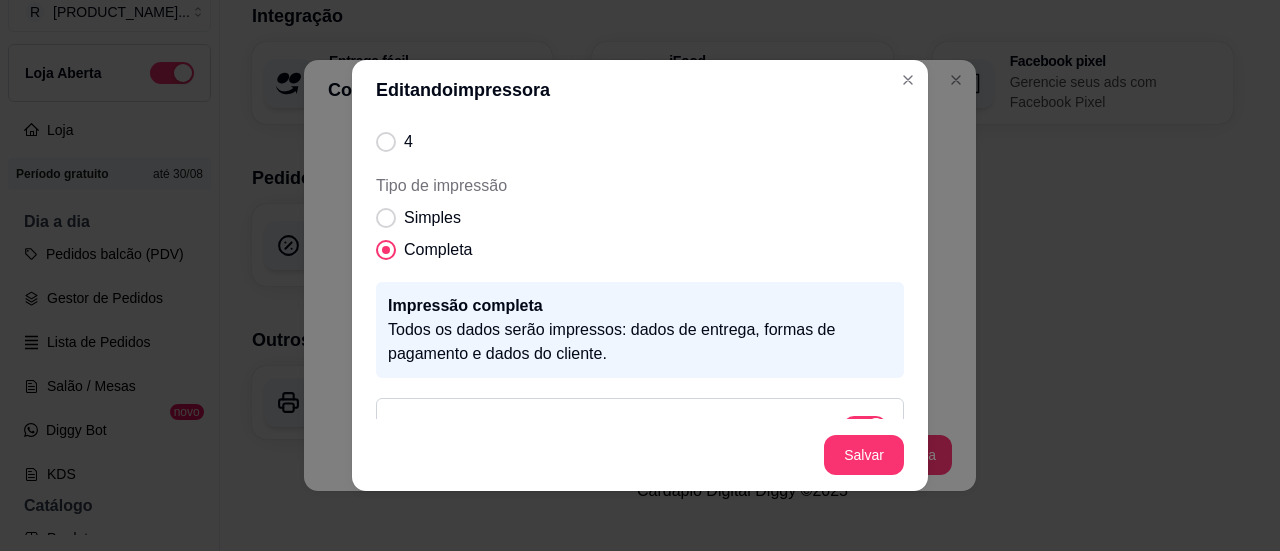 scroll, scrollTop: 354, scrollLeft: 0, axis: vertical 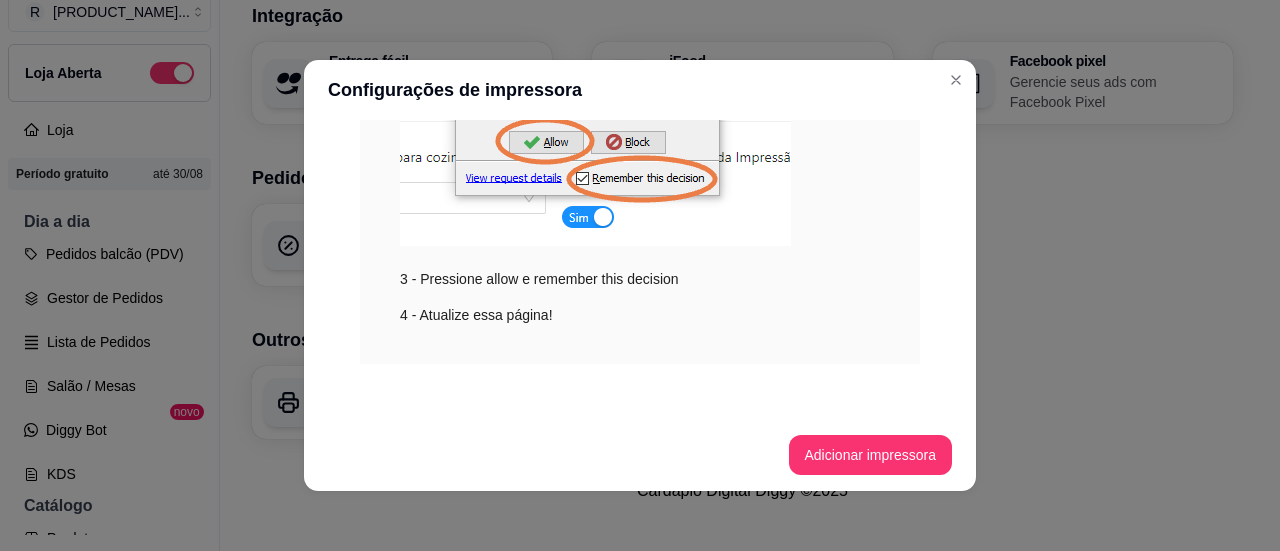 click on "Passo a passo: 1 - Baixe e instale o   Java > 2 - Baixe e instale o   app de impressão automática >   3 - Pressione allow e remember this decision 4 - Atualize essa página!" at bounding box center [640, 106] 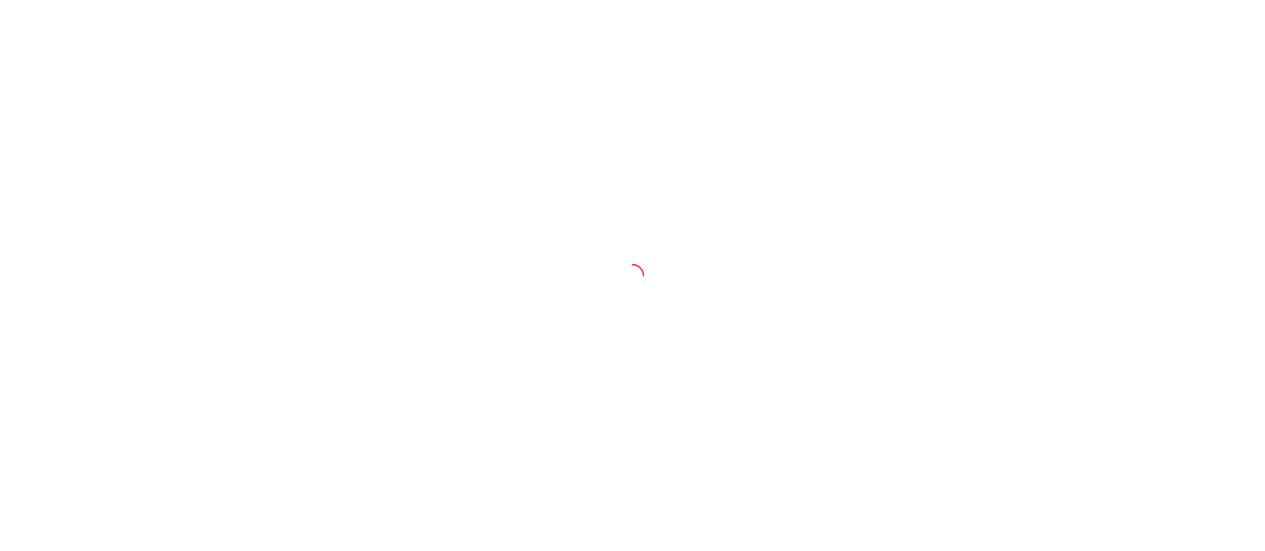 scroll, scrollTop: 0, scrollLeft: 0, axis: both 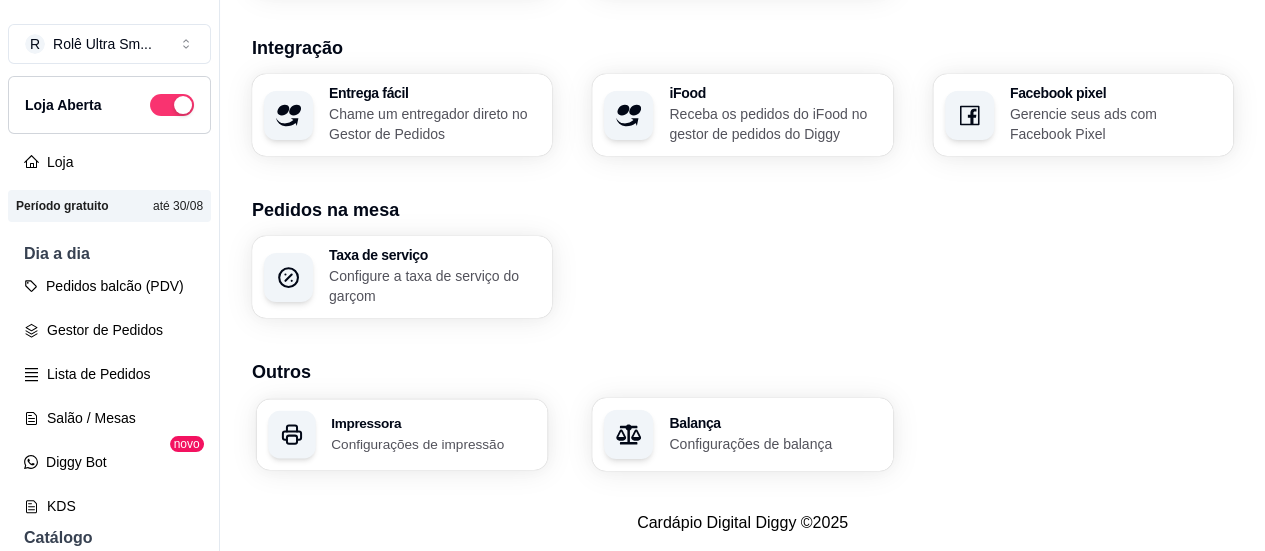 click on "Impressora" at bounding box center [433, 423] 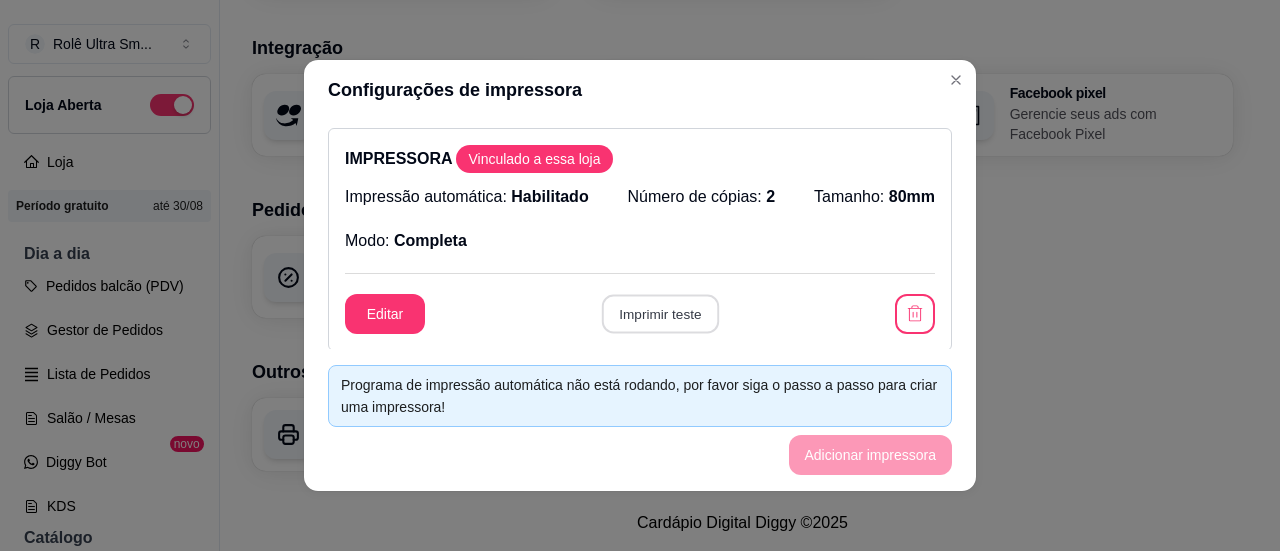 click on "Imprimir teste" at bounding box center (659, 314) 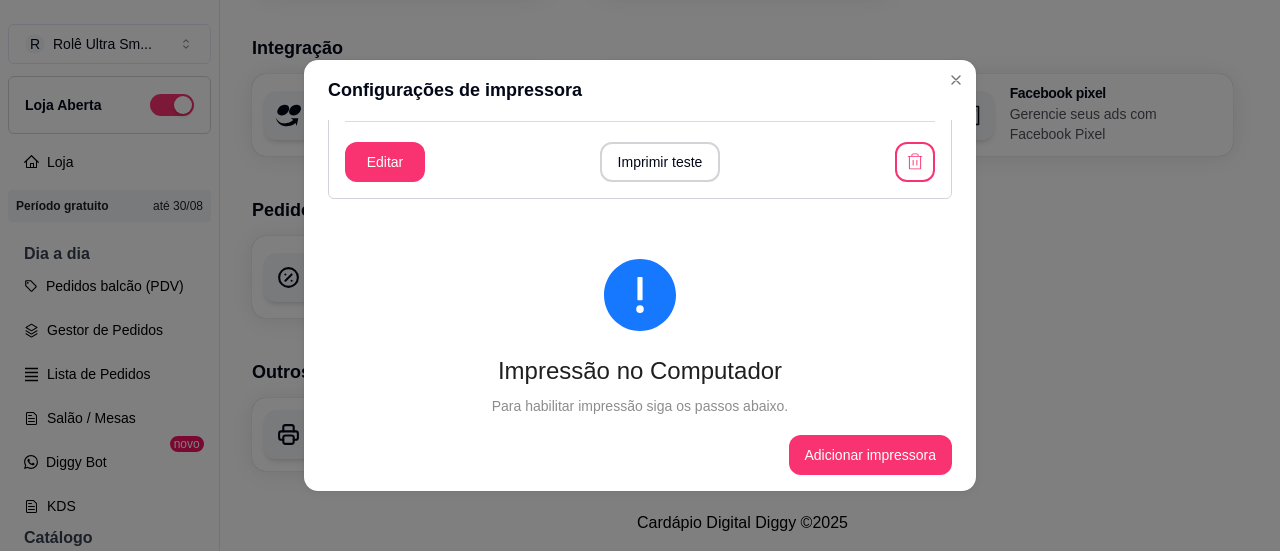 scroll, scrollTop: 0, scrollLeft: 0, axis: both 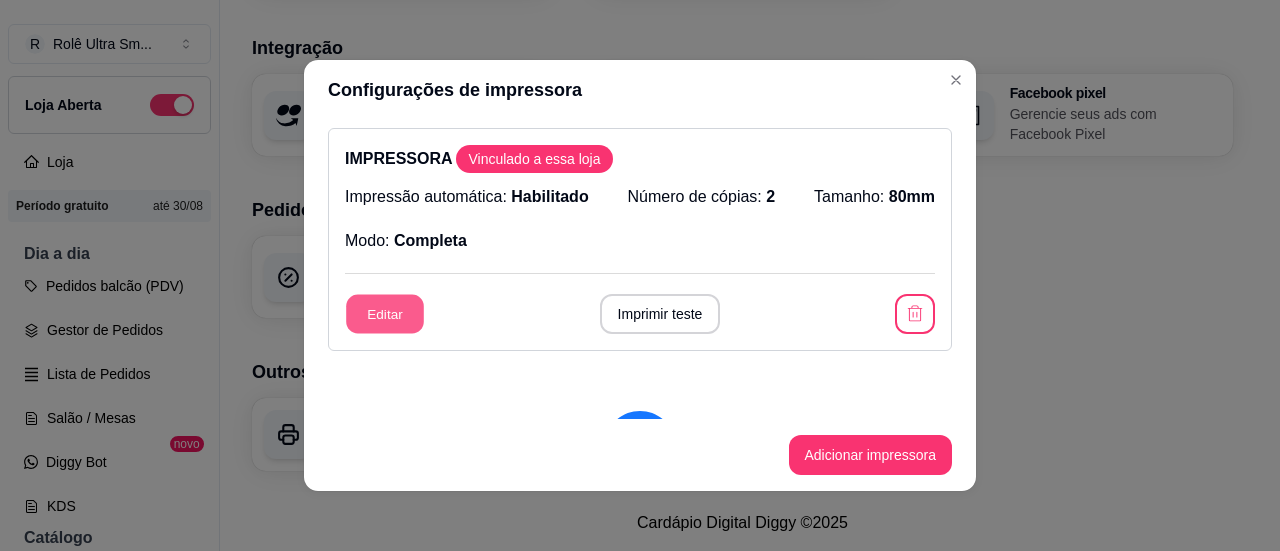 click on "Editar" at bounding box center (385, 314) 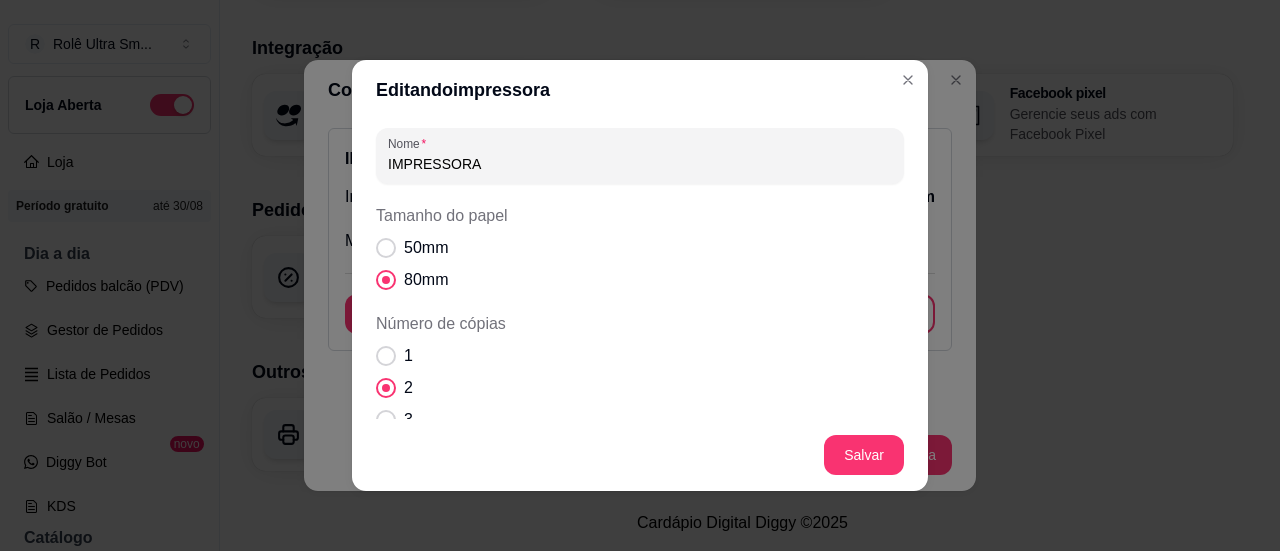 scroll, scrollTop: 262, scrollLeft: 0, axis: vertical 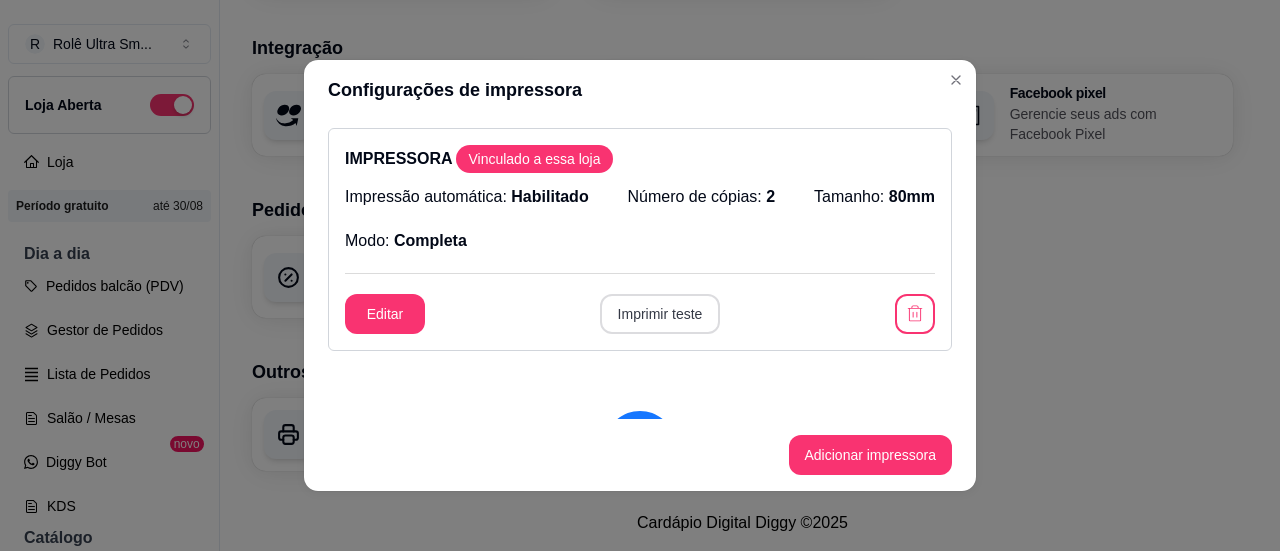 click on "Imprimir teste" at bounding box center (660, 314) 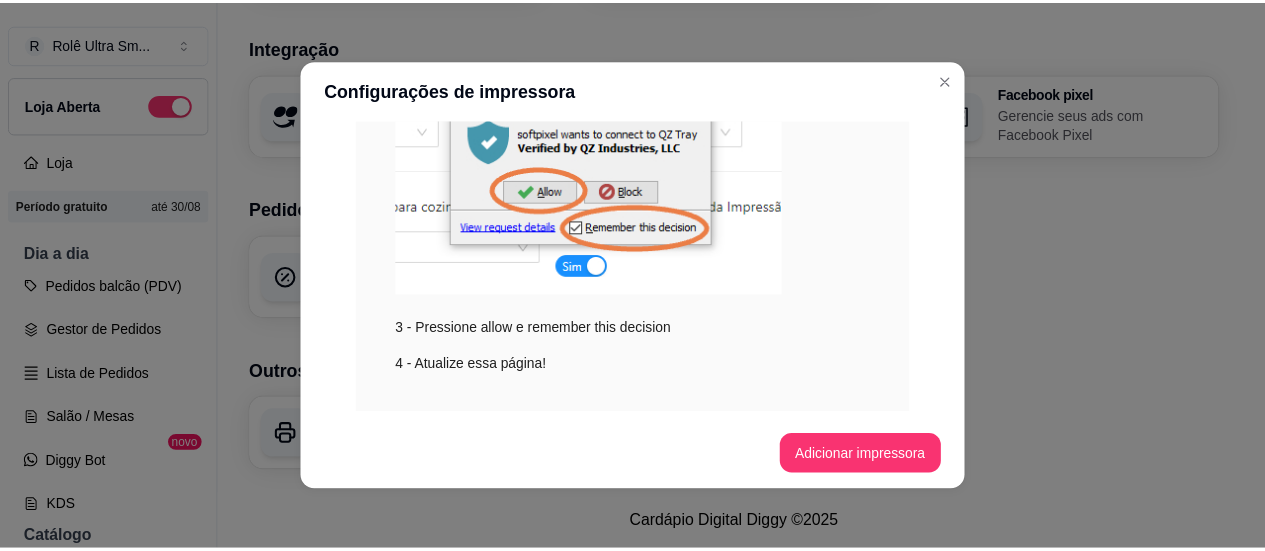 scroll, scrollTop: 745, scrollLeft: 0, axis: vertical 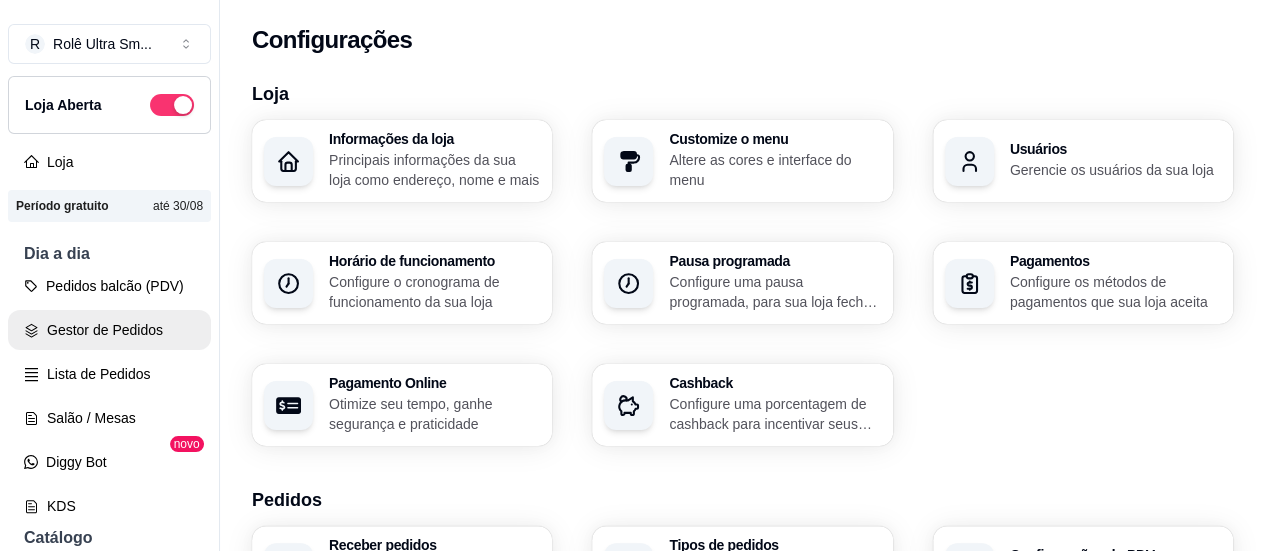 click on "Gestor de Pedidos" at bounding box center [109, 330] 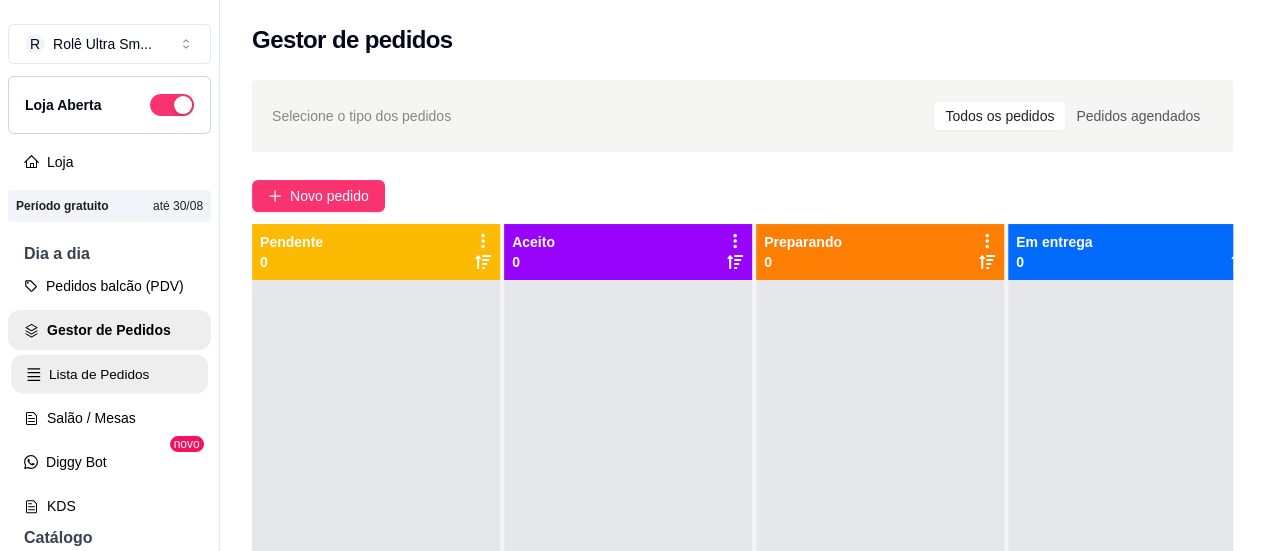 click on "Lista de Pedidos" at bounding box center [109, 374] 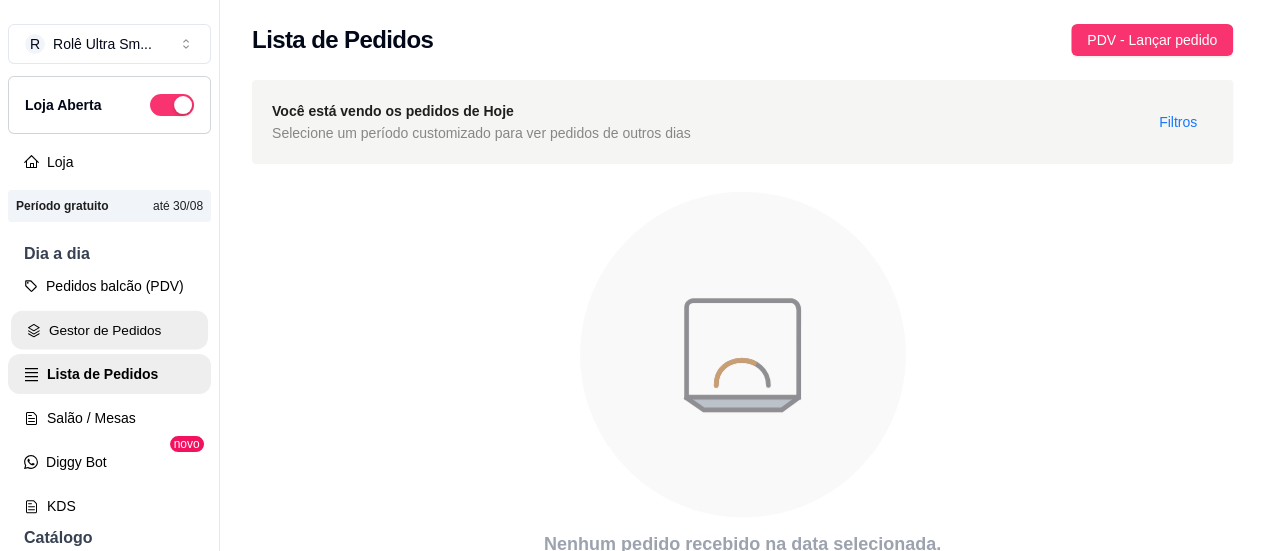 click on "Gestor de Pedidos" at bounding box center [109, 330] 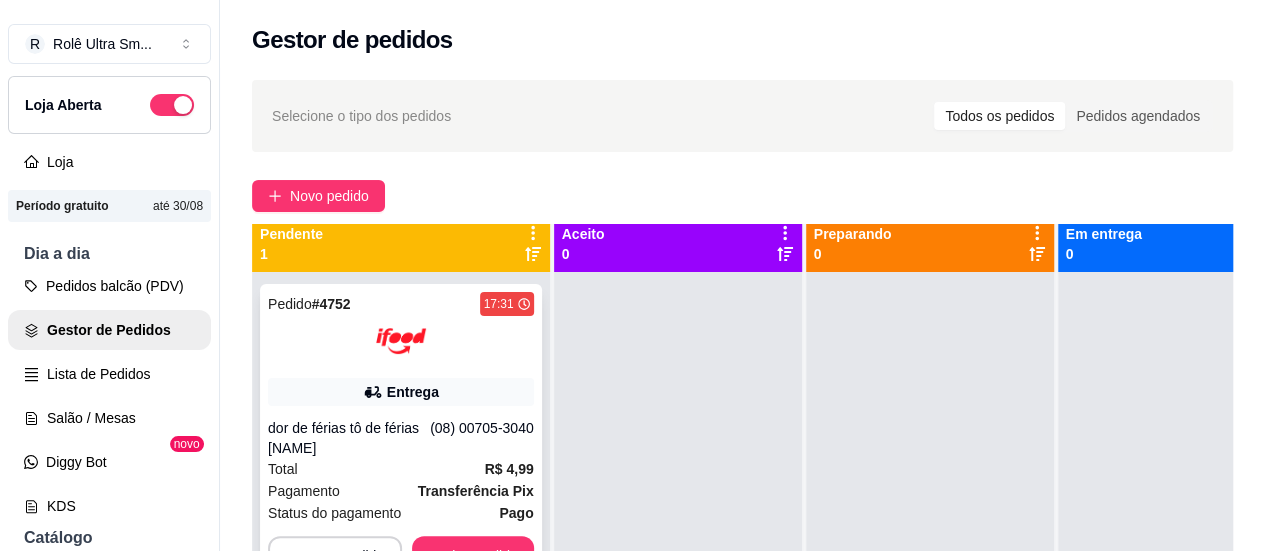 scroll, scrollTop: 0, scrollLeft: 0, axis: both 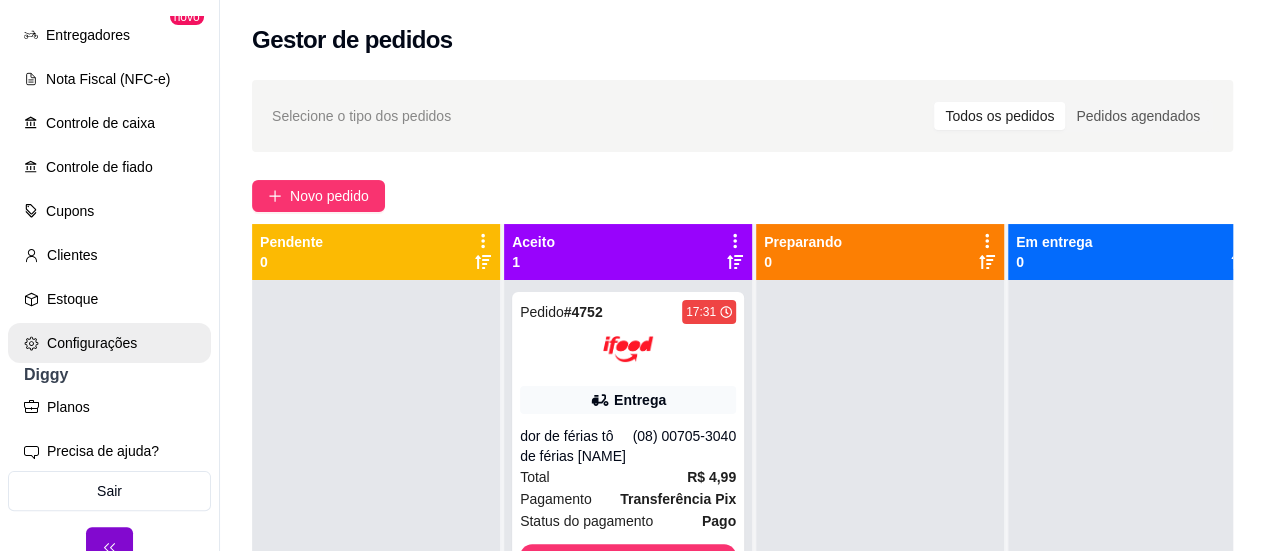 click on "Configurações" at bounding box center (109, 343) 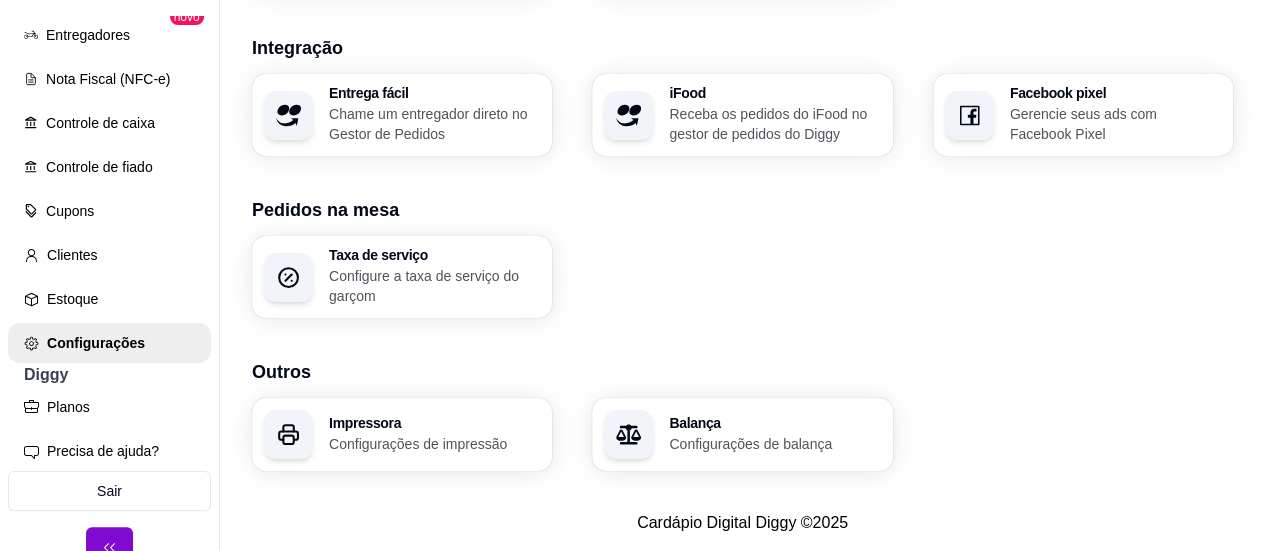 scroll, scrollTop: 887, scrollLeft: 0, axis: vertical 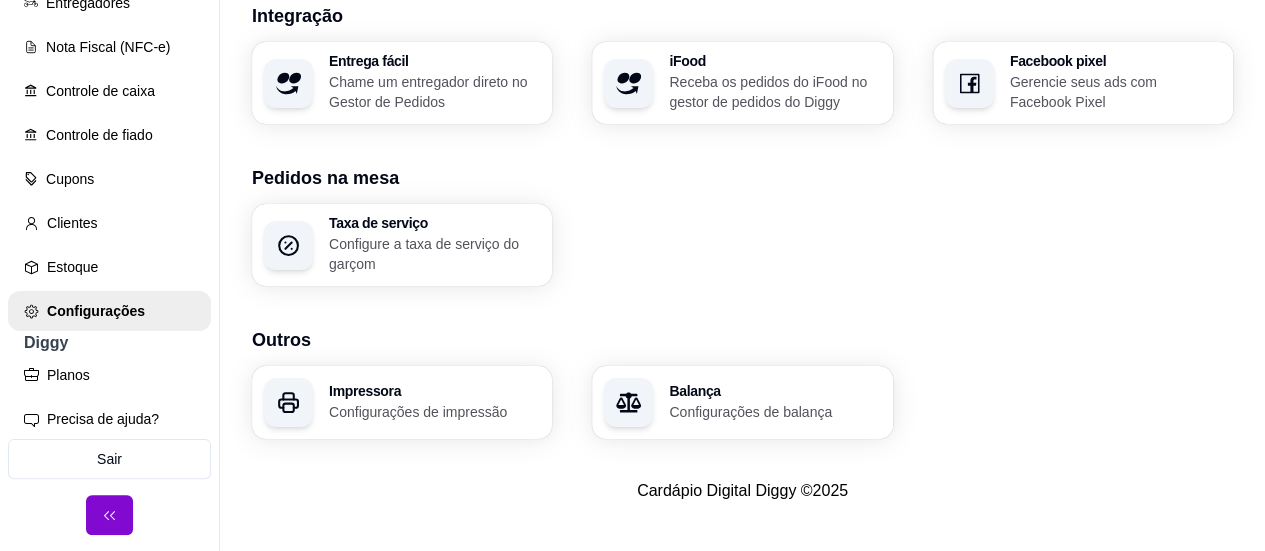 click on "Impressora" at bounding box center [434, 391] 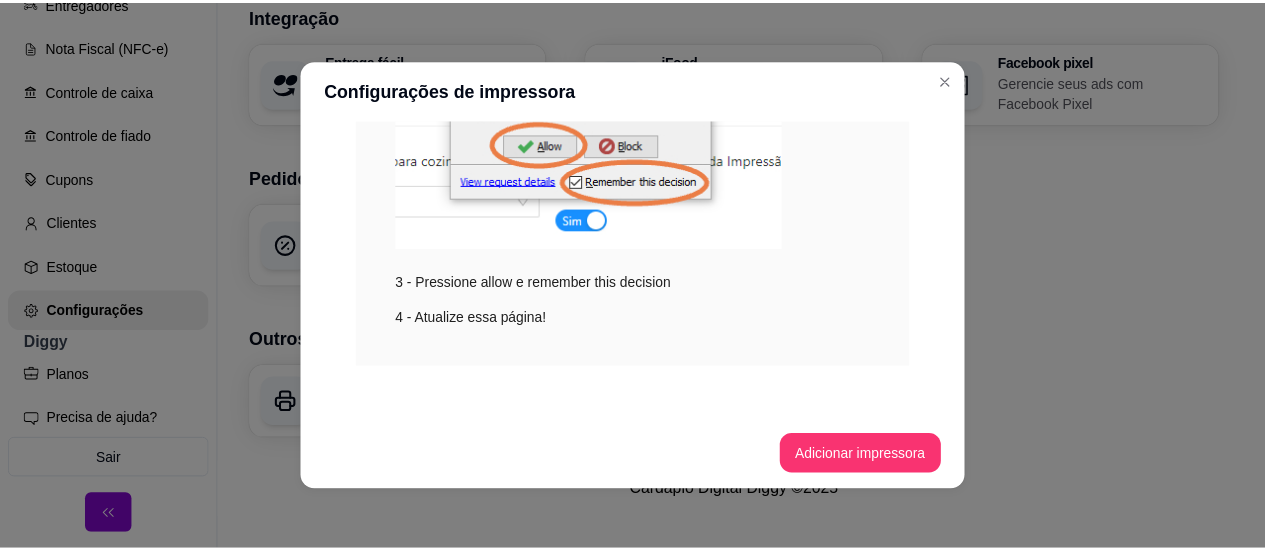 scroll, scrollTop: 745, scrollLeft: 0, axis: vertical 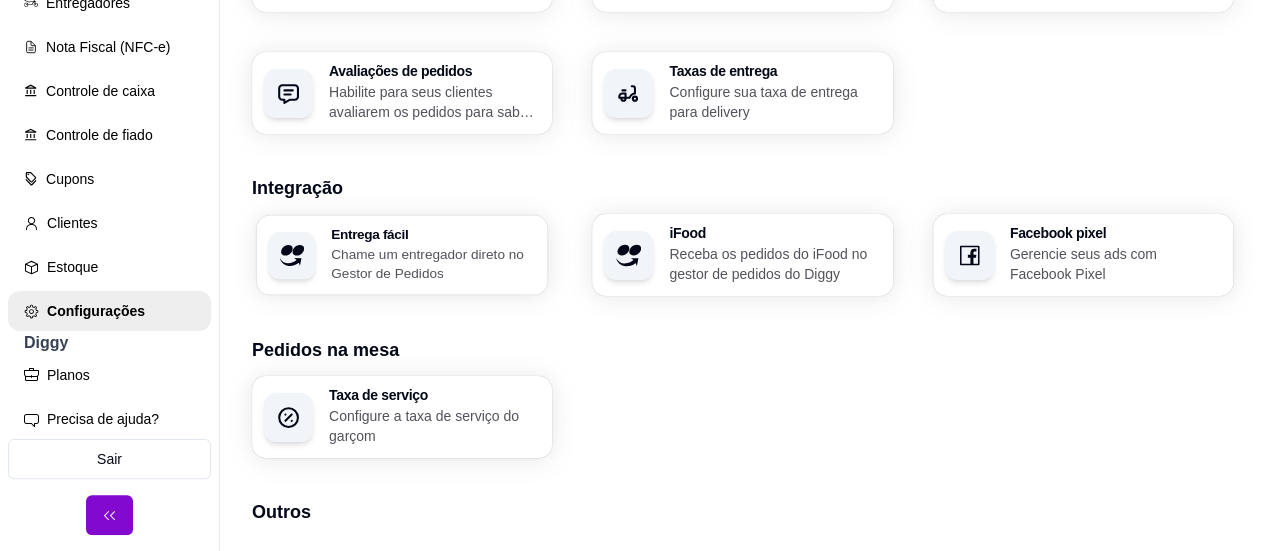 click on "Chame um entregador direto no Gestor de Pedidos" at bounding box center [433, 263] 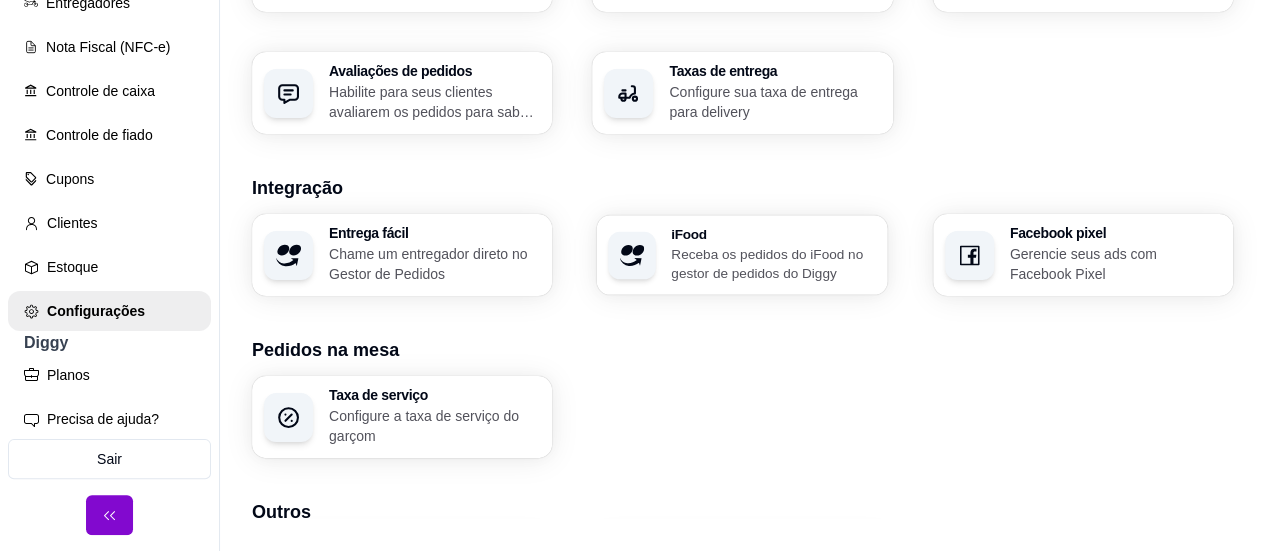 click on "Receba os pedidos do iFood no gestor de pedidos do Diggy" at bounding box center [774, 263] 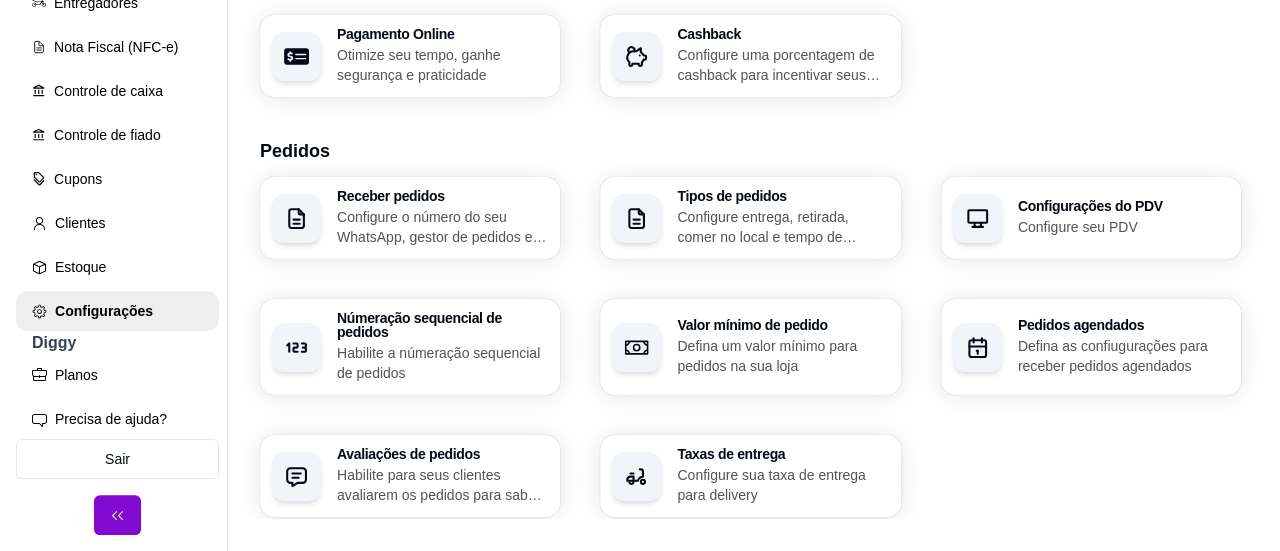 scroll, scrollTop: 313, scrollLeft: 0, axis: vertical 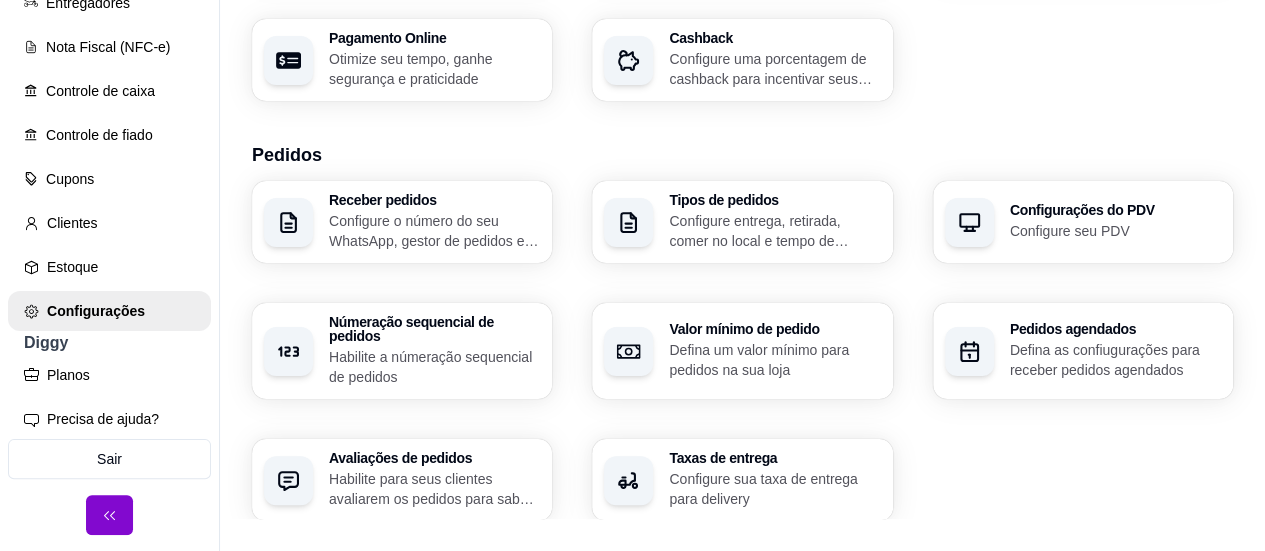 click on "Configure o número do seu WhatsApp, gestor de pedidos e outros" at bounding box center (434, 231) 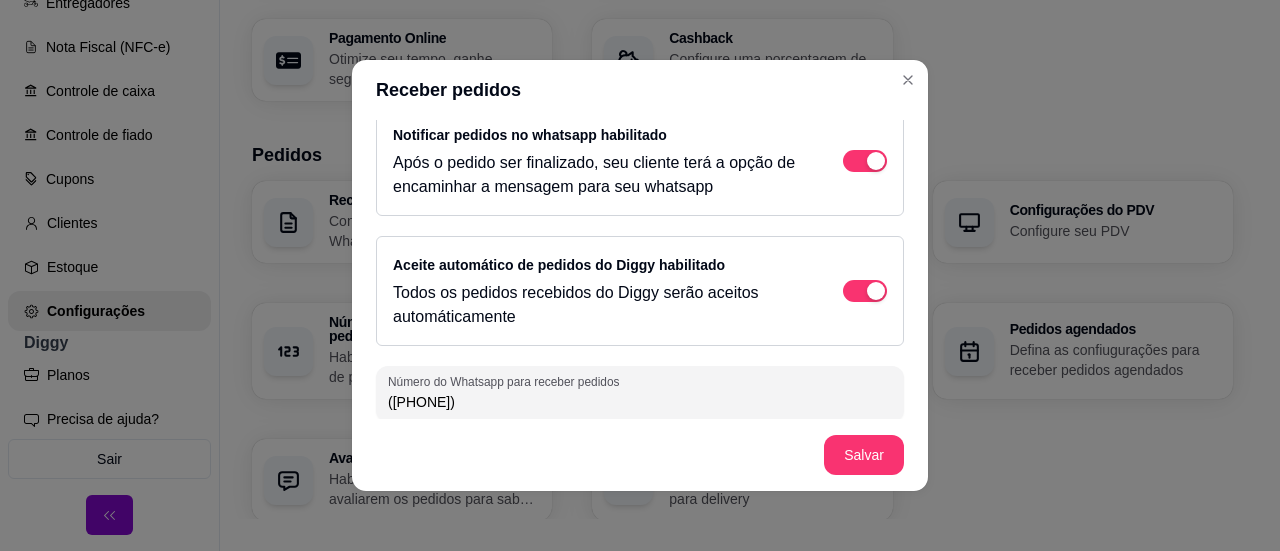 scroll, scrollTop: 290, scrollLeft: 0, axis: vertical 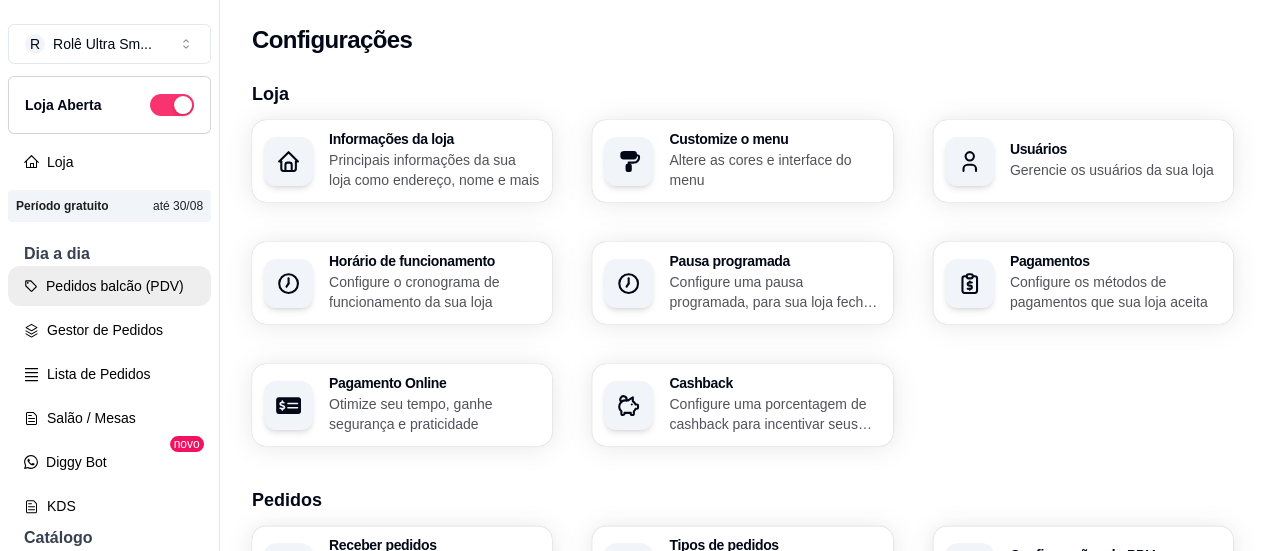 click on "Pedidos balcão (PDV)" at bounding box center [109, 286] 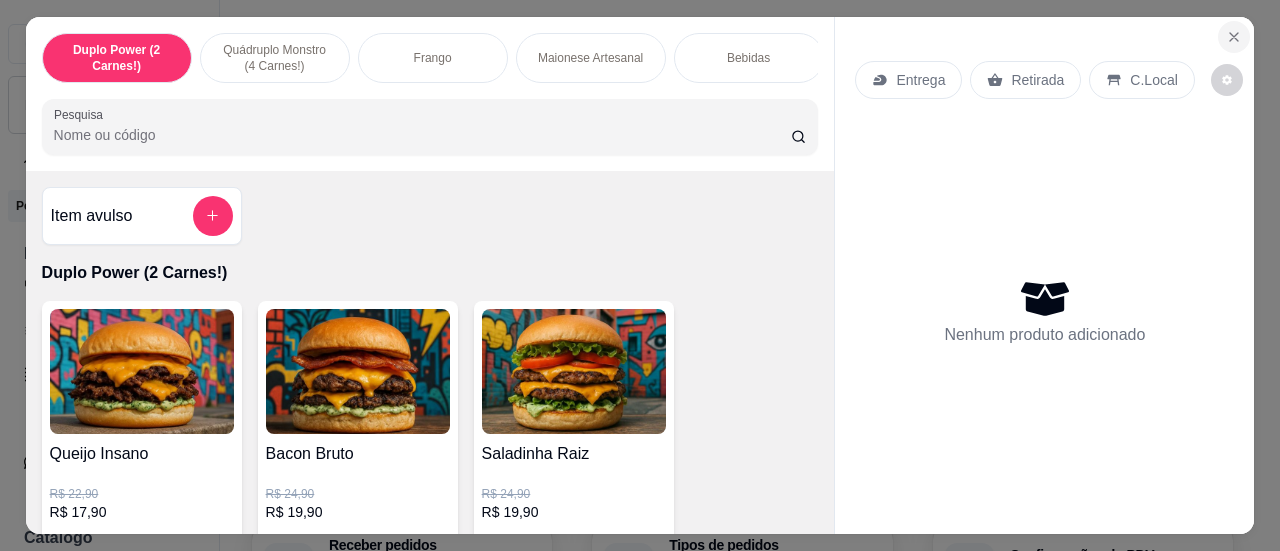 click 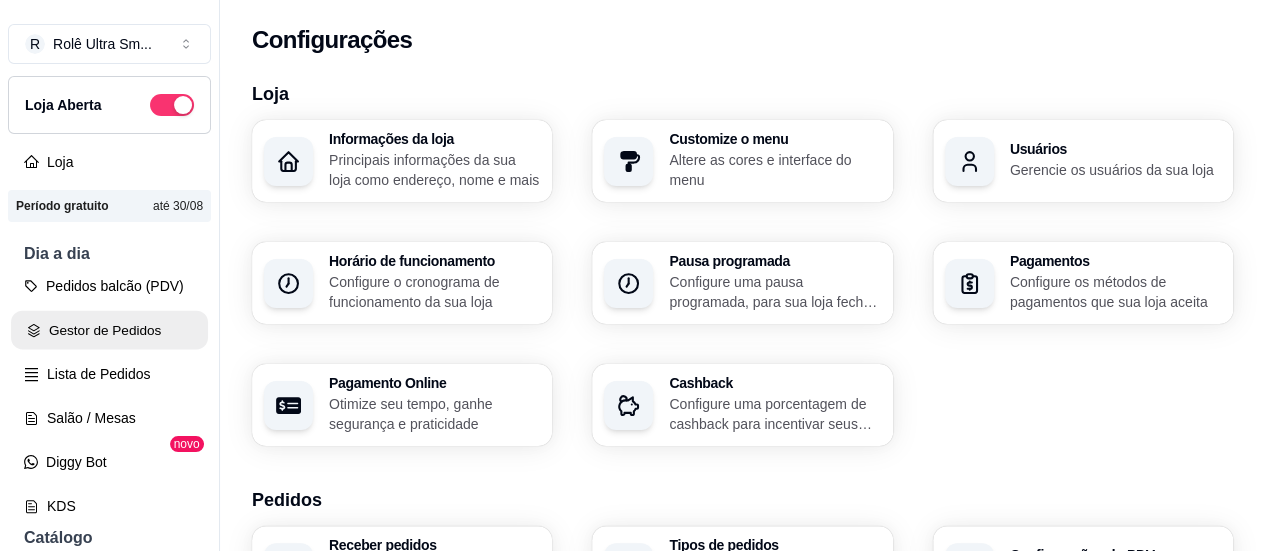 click on "Gestor de Pedidos" at bounding box center (109, 330) 